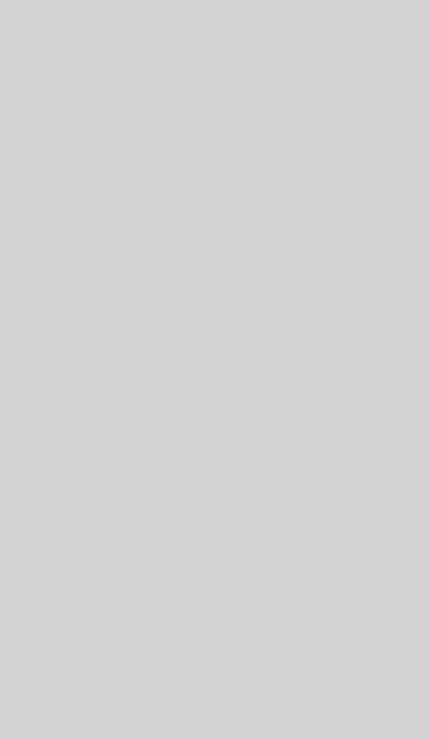 scroll, scrollTop: 0, scrollLeft: 0, axis: both 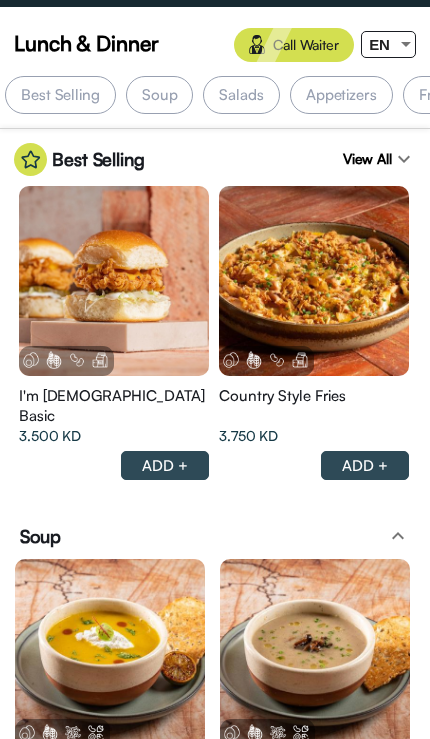 click at bounding box center (406, 44) 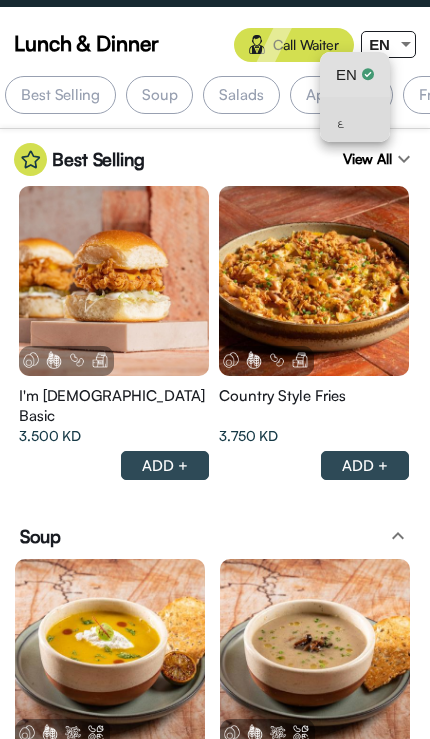 click on "ع" at bounding box center (355, 119) 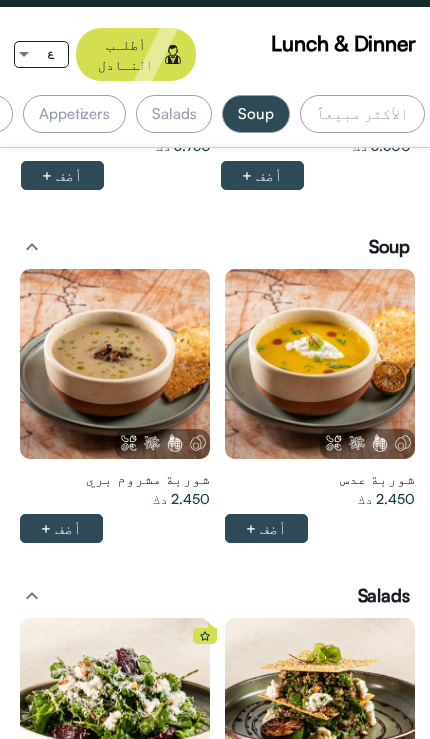 scroll, scrollTop: 461, scrollLeft: 0, axis: vertical 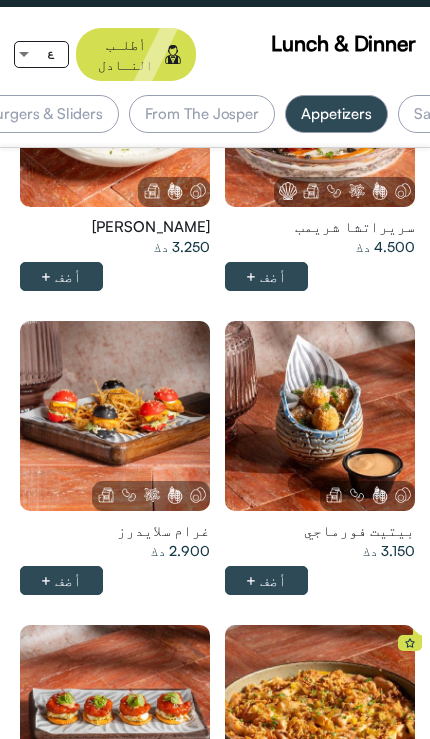 click at bounding box center (320, -496) 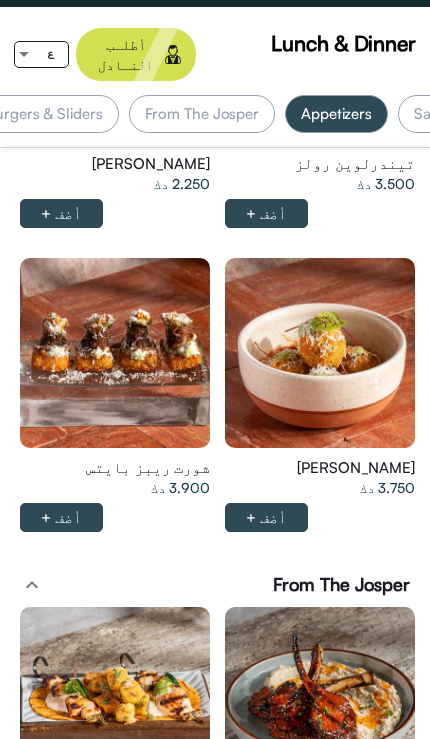 click at bounding box center (320, -1491) 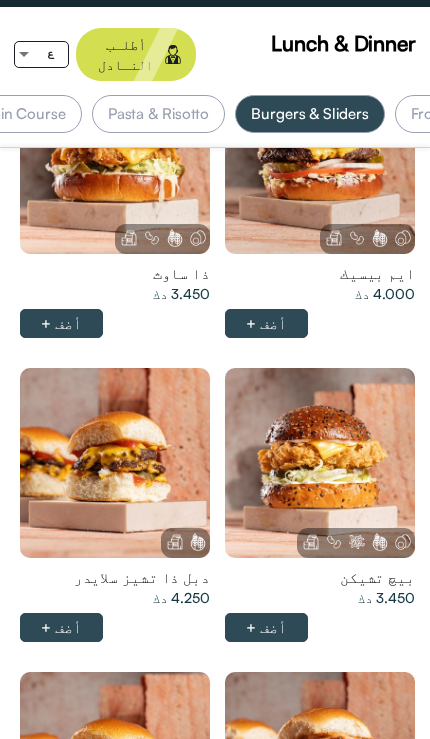 click at bounding box center (320, -145) 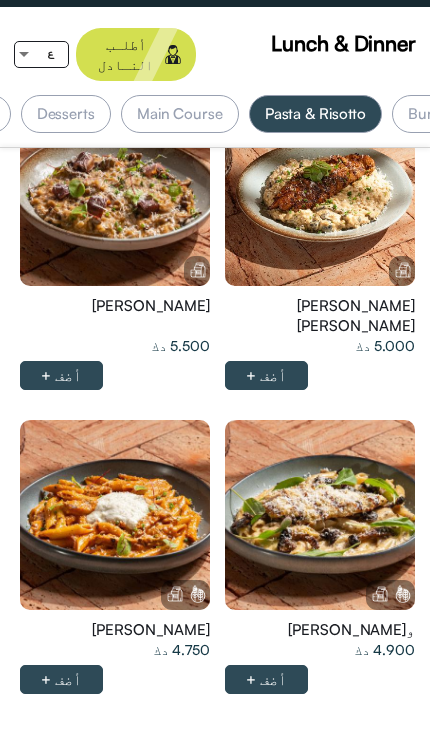 click at bounding box center (320, -113) 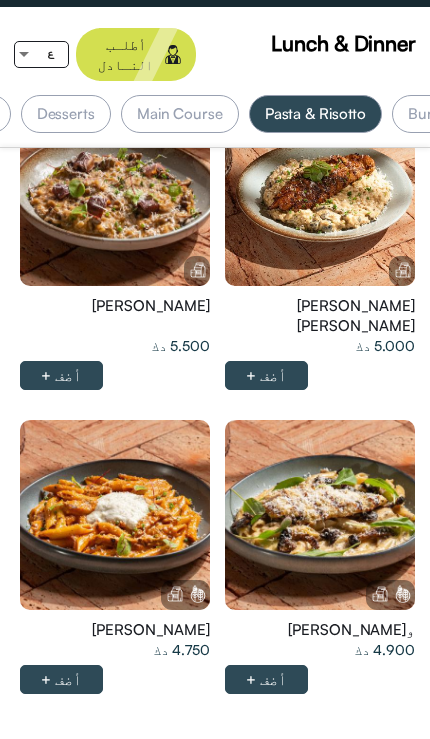 click at bounding box center (320, -113) 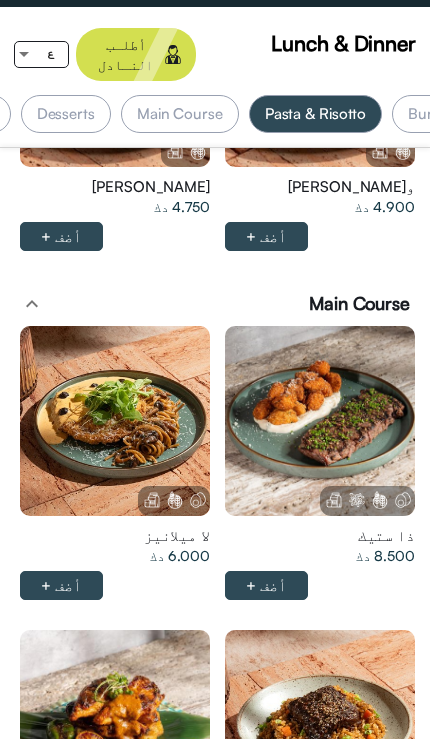 click at bounding box center (320, 421) 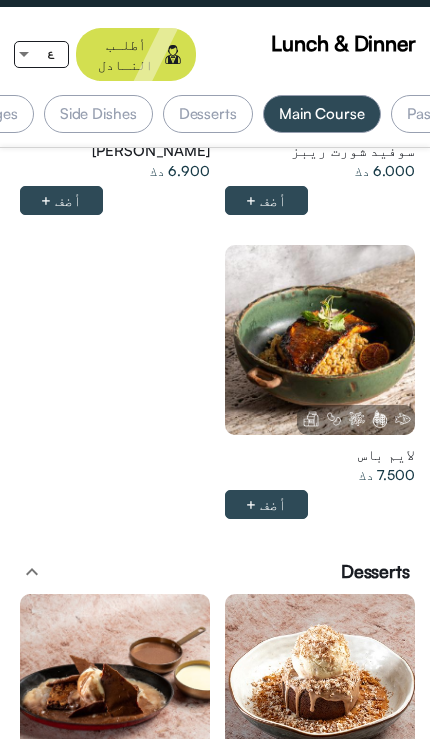 click at bounding box center (320, -268) 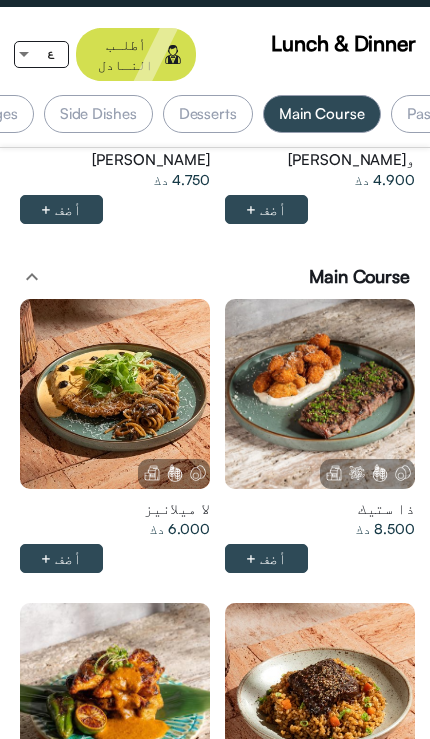 click at bounding box center (320, 394) 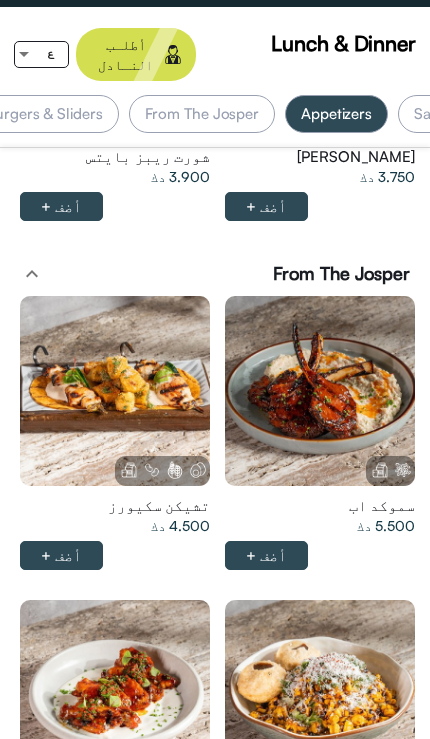 click at bounding box center [320, 391] 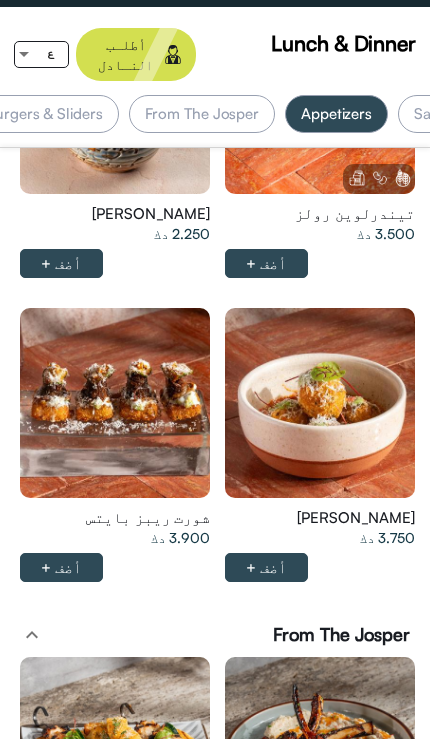 click at bounding box center [320, -1441] 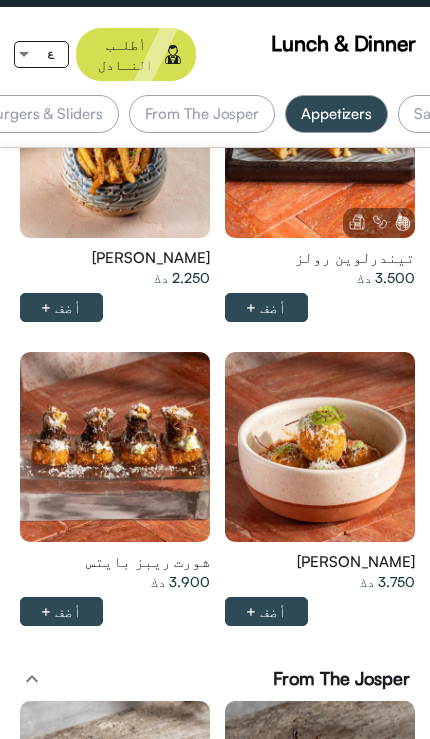click at bounding box center (320, -1397) 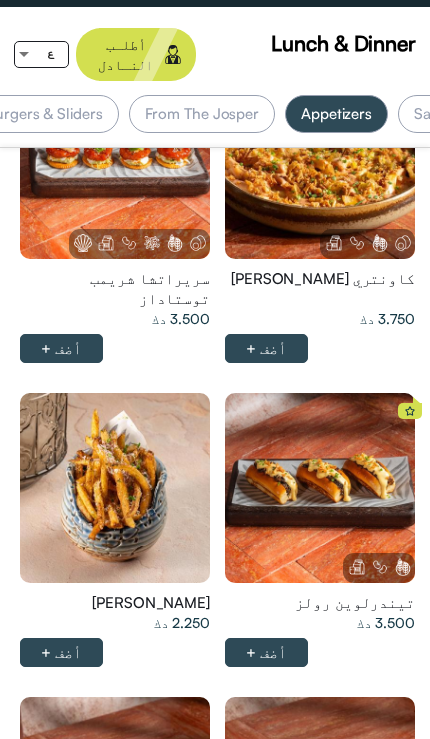 click at bounding box center (320, -1052) 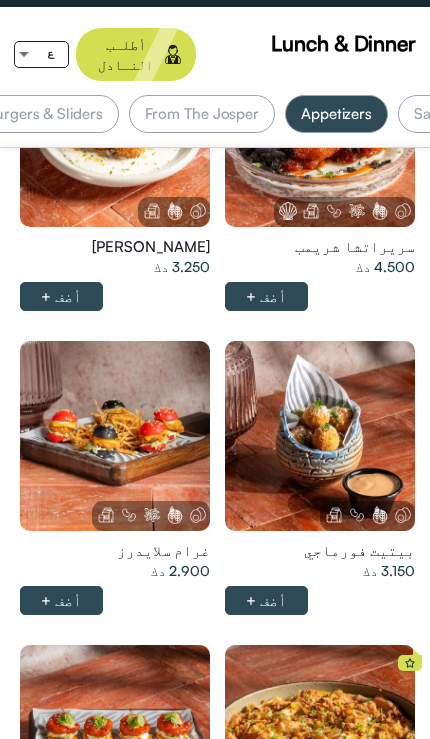 click at bounding box center (320, -476) 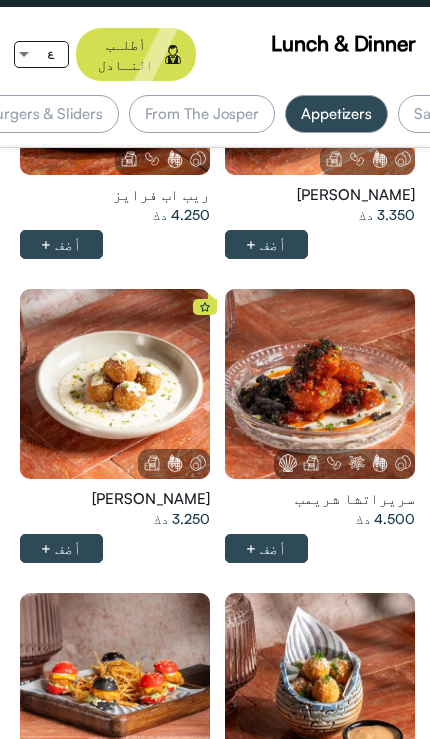 click at bounding box center [320, -224] 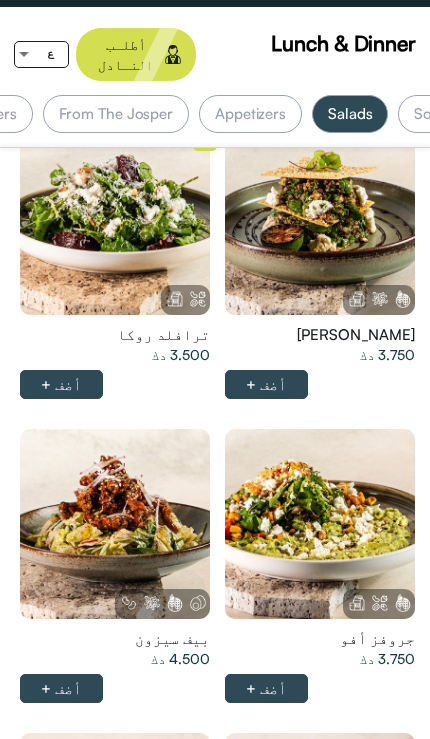 click at bounding box center (320, 220) 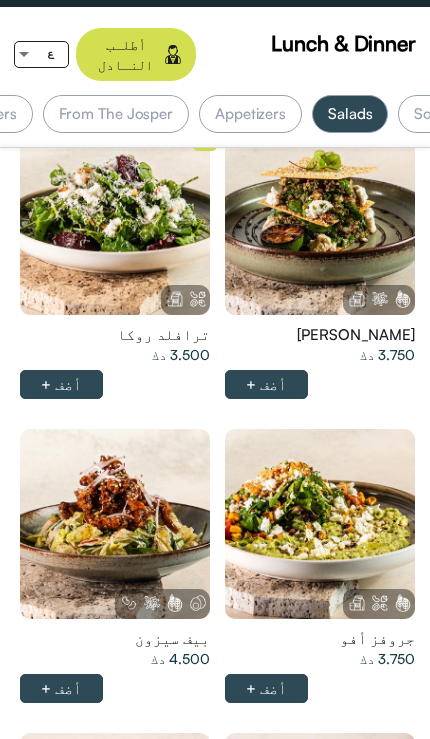 scroll, scrollTop: 698, scrollLeft: 0, axis: vertical 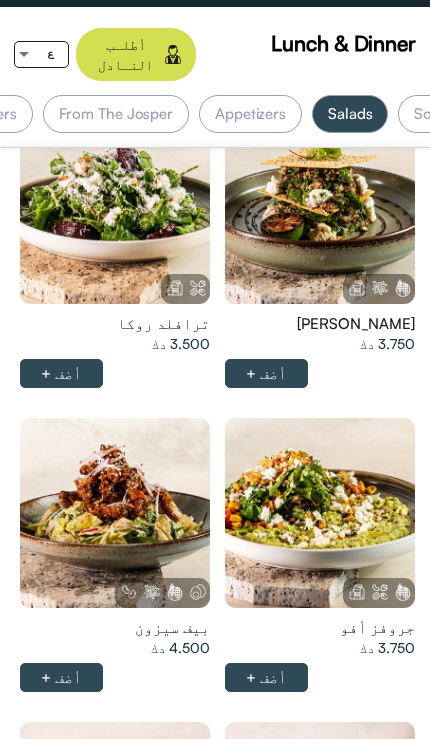 click on "كينوا كراك
3.750
دك
أضف +" at bounding box center (317, 256) 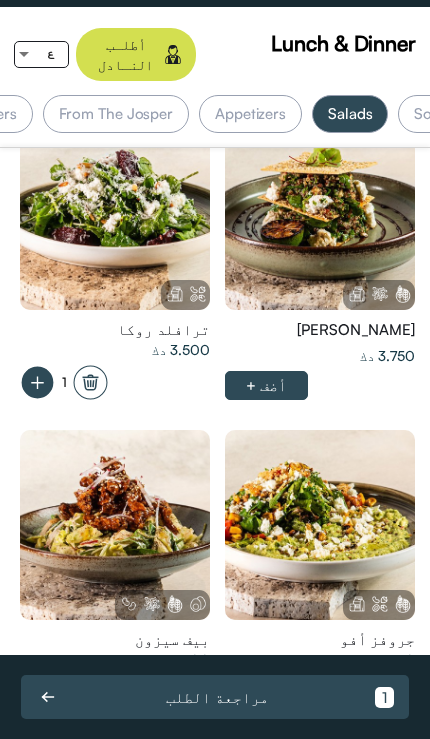 scroll, scrollTop: 920, scrollLeft: 0, axis: vertical 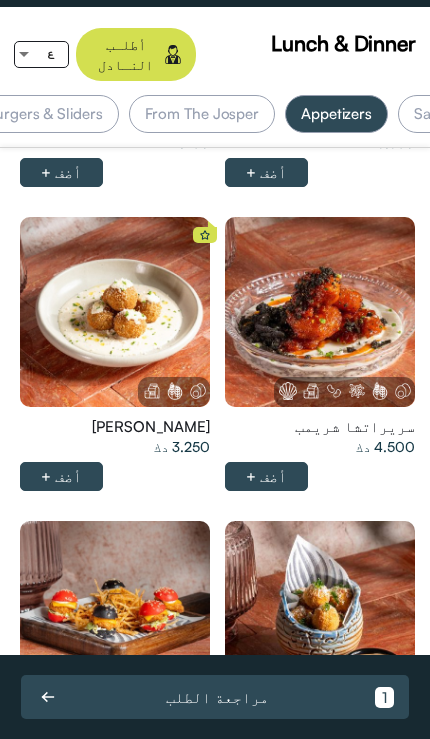 click at bounding box center [320, -296] 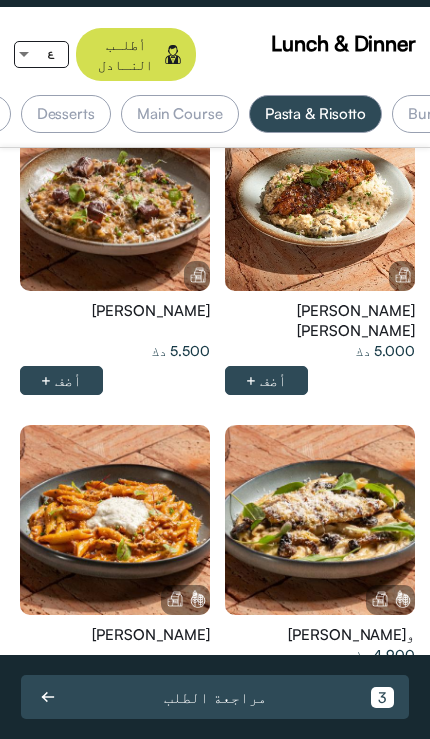 click at bounding box center [320, -108] 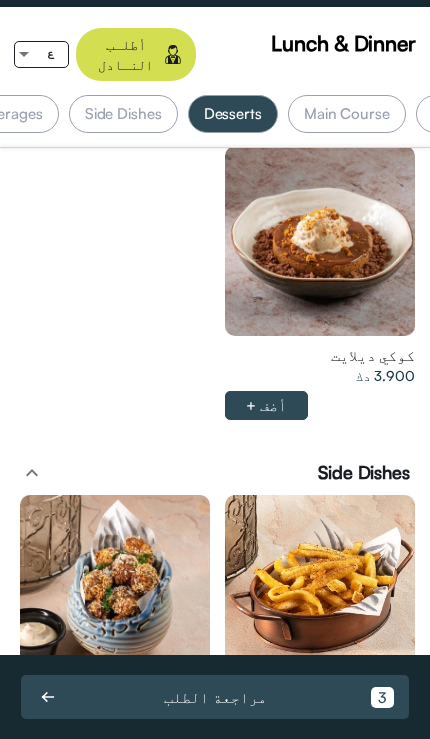 click at bounding box center [320, 590] 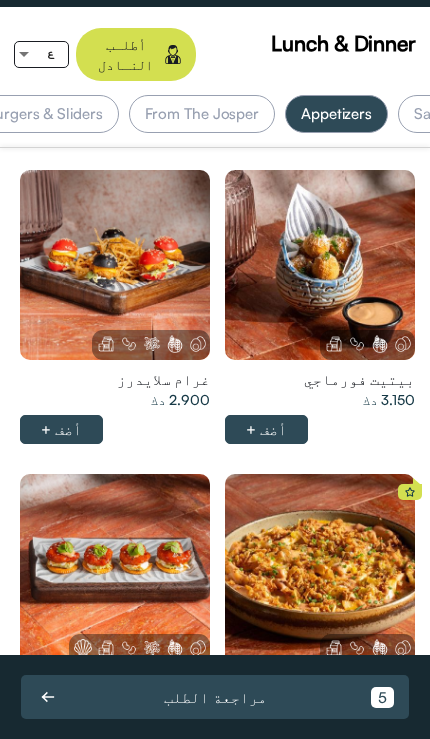 click at bounding box center [320, -653] 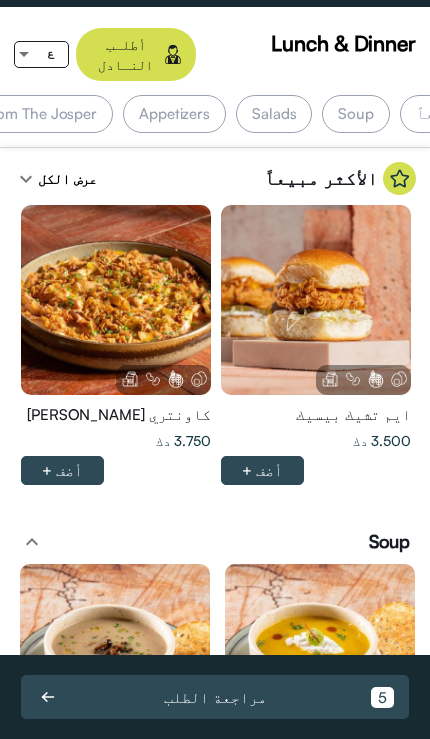 click at bounding box center (316, 300) 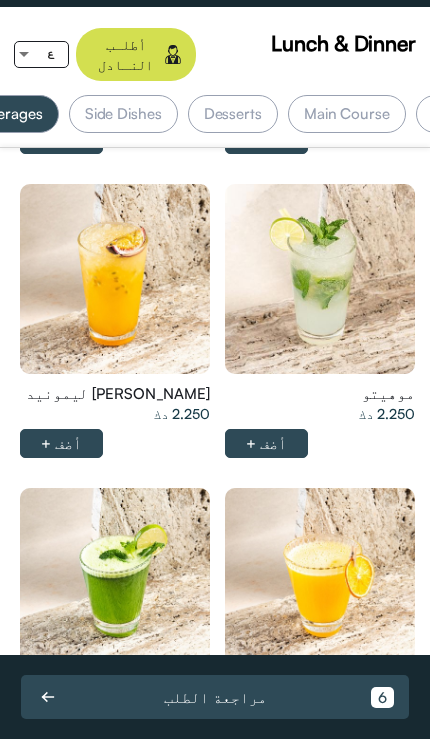 click at bounding box center (320, -45) 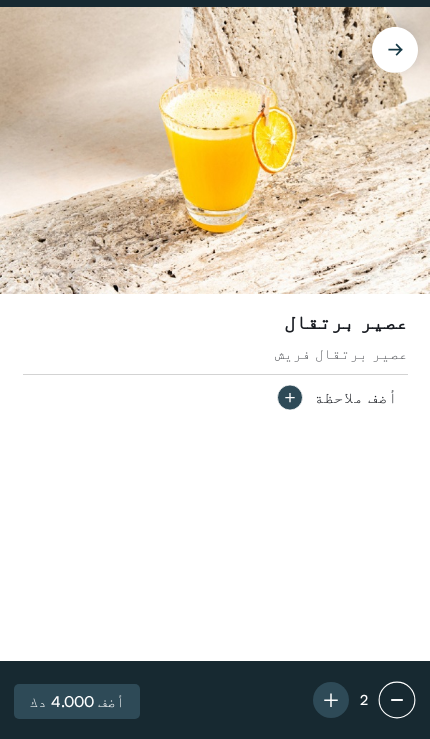 click on "عصير برتقال
عصير برتقال فريش
أضف ملاحظة" at bounding box center (215, 477) 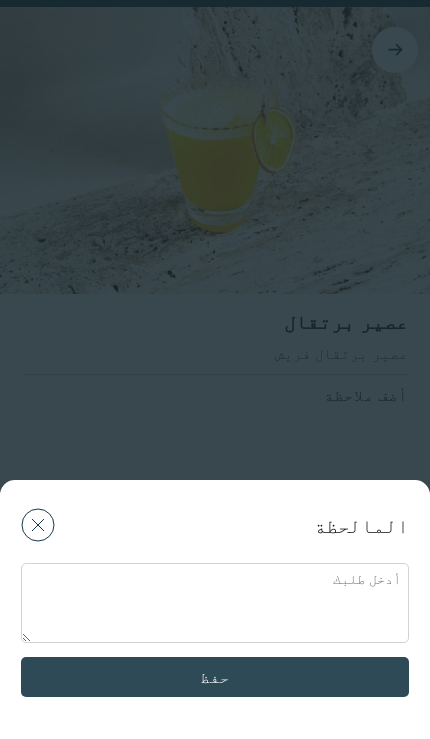 click at bounding box center (215, 603) 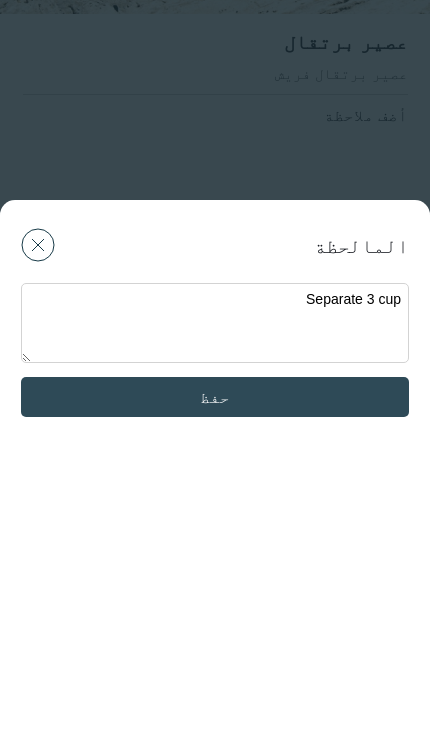 type on "Separate 3 cup" 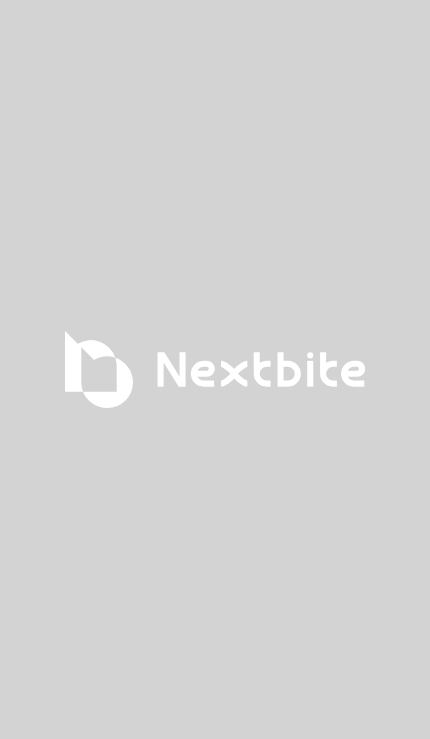 scroll, scrollTop: 0, scrollLeft: 0, axis: both 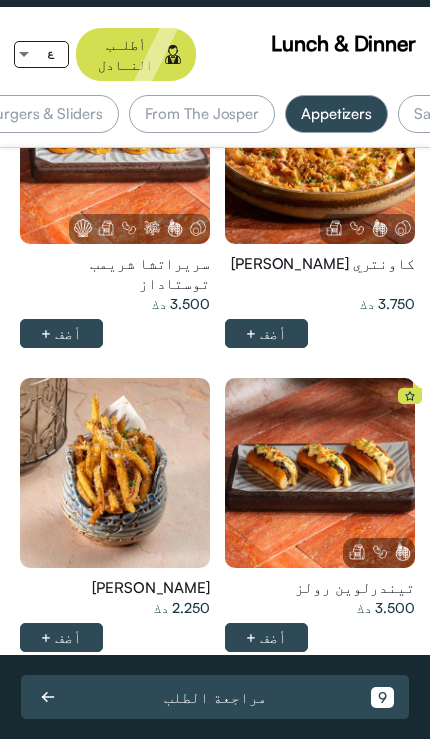click on "From The Josper" at bounding box center [202, 114] 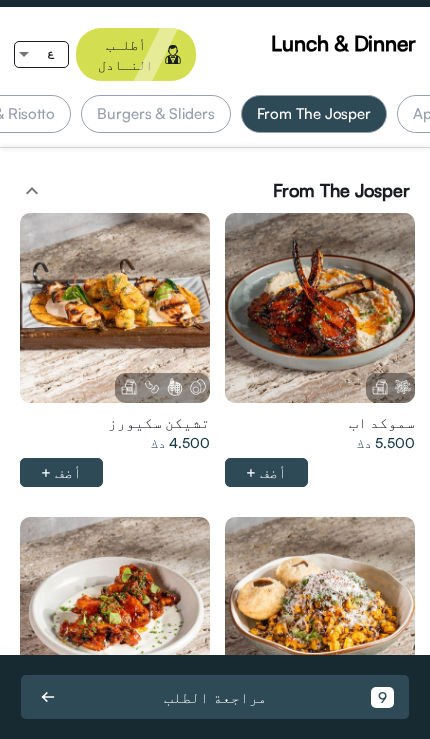click on "Burgers & Sliders" at bounding box center [155, 114] 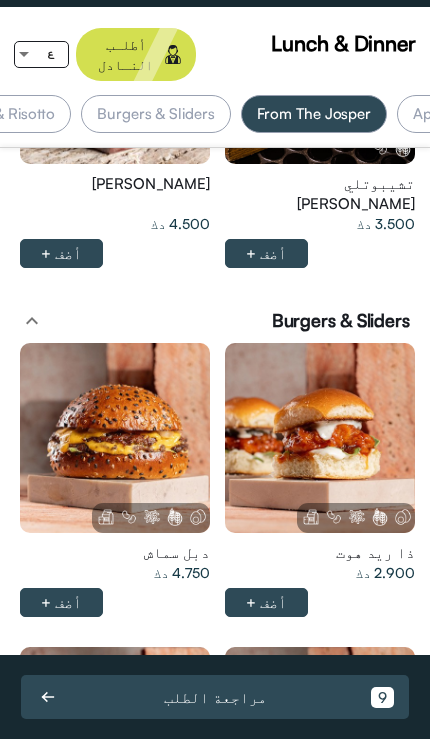 click at bounding box center (320, 438) 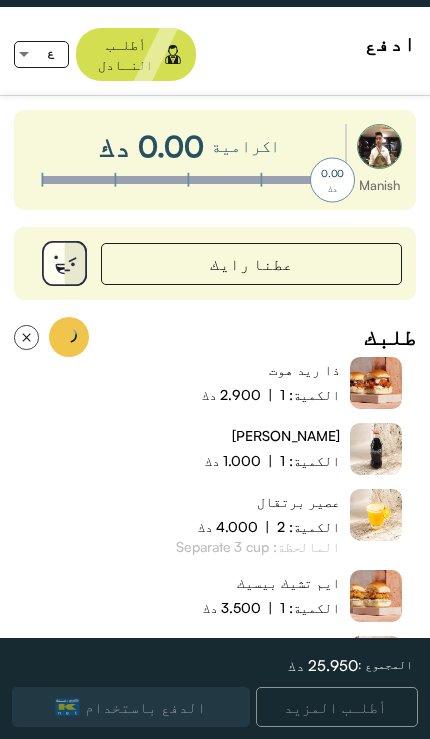 click on "25.950 دك" at bounding box center [190, 665] 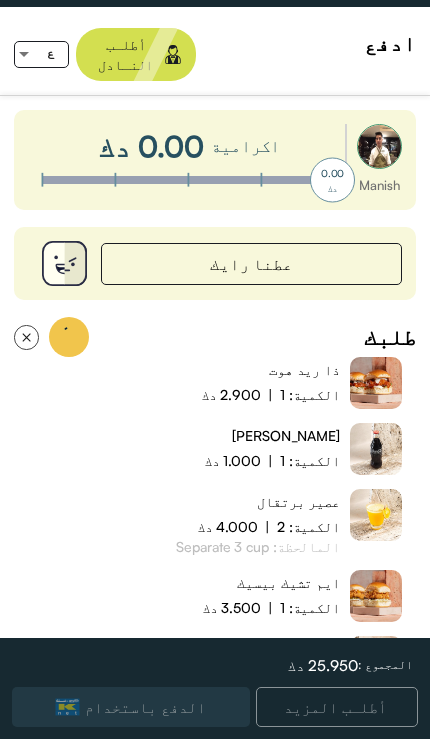 click on "المجموع  :
25.950 دك" at bounding box center (215, 665) 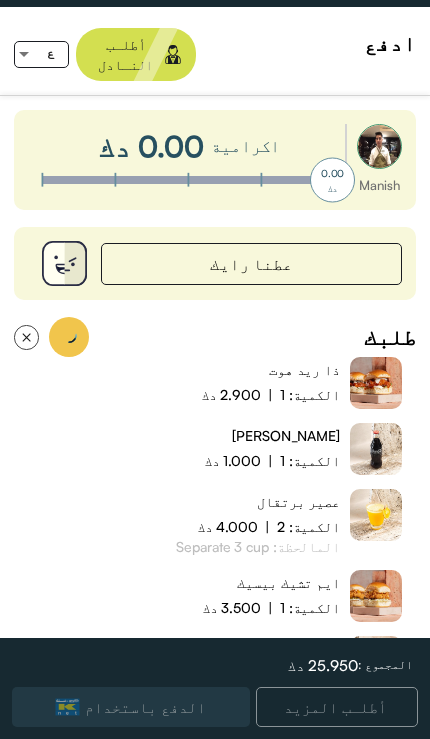 scroll, scrollTop: 0, scrollLeft: 0, axis: both 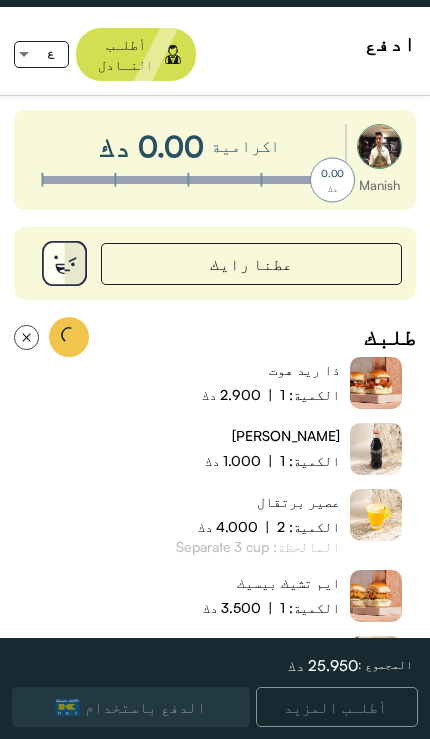 click on "ادفع
أطلـب النـادل
ع" at bounding box center [215, 54] 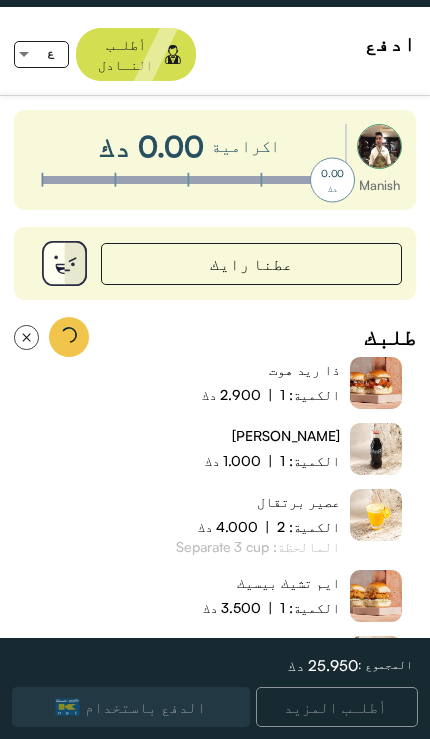click on "ادفع" at bounding box center [390, 43] 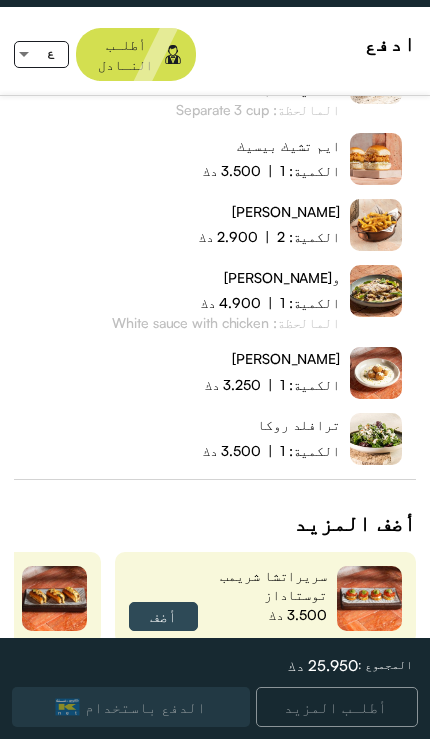 scroll, scrollTop: 436, scrollLeft: 0, axis: vertical 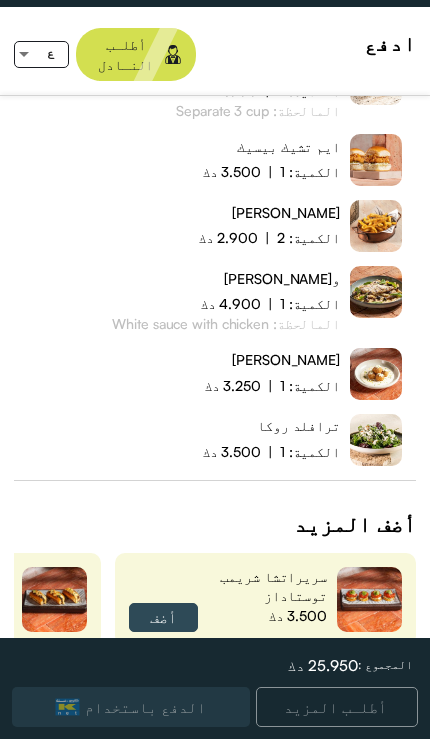 click on "أضف" at bounding box center [163, 617] 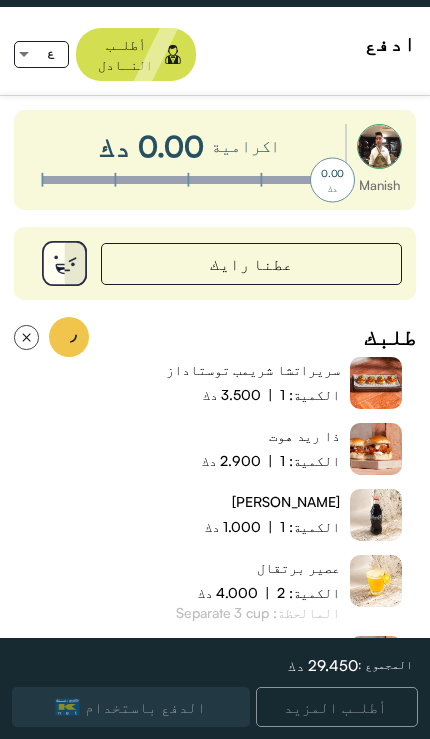 scroll, scrollTop: 0, scrollLeft: 0, axis: both 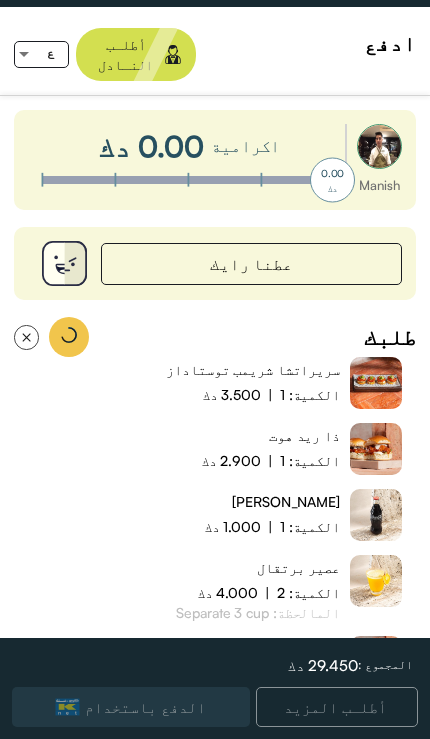 click on "Manish
اكرامية
0.00 دك
0.00 دك
|
|
|
|
|
عطنا رايك
طلبك
طلبك قيد الـتأكيد
سريراتشا شريمب توستاداز
الكمية: 1  |  3.500 دك" at bounding box center (215, 380) 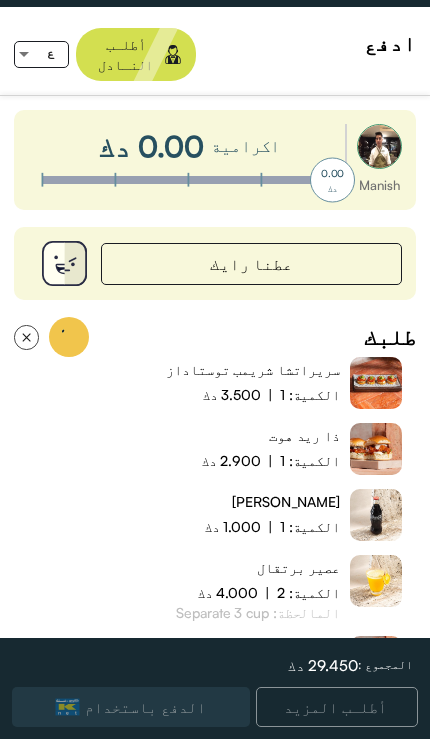 scroll, scrollTop: 2, scrollLeft: 0, axis: vertical 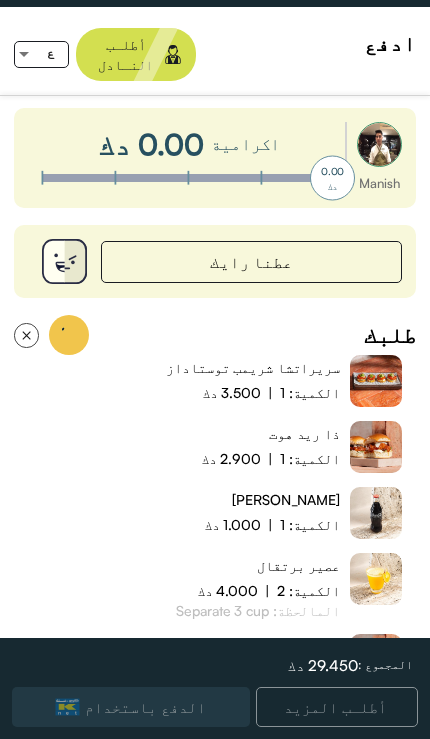 click on "Manish
اكرامية
0.00 دك
0.00 دك
|
|
|
|
|
عطنا رايك
طلبك
طلبك قيد الـتأكيد
سريراتشا شريمب توستاداز
الكمية: 1  |  3.500 دك" at bounding box center (215, 380) 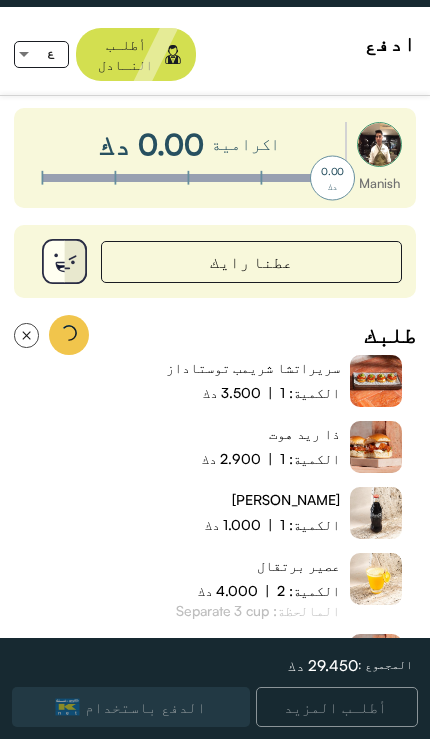 click on "الكمية: 1  |  3.500 دك" at bounding box center (253, 393) 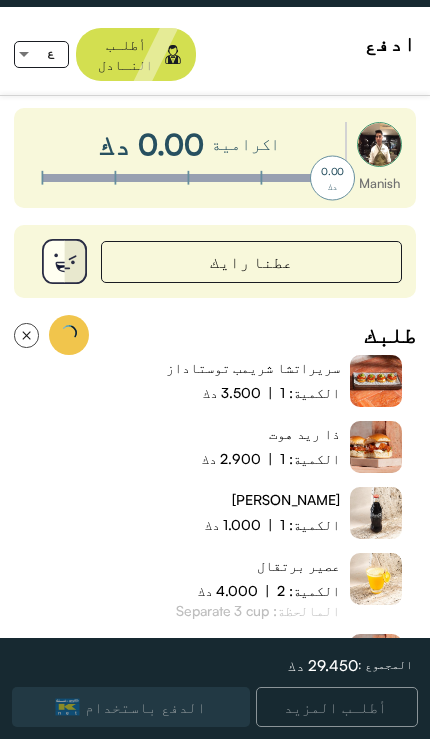 click on "سريراتشا شريمب توستاداز
الكمية: 1  |  3.500 دك" at bounding box center [215, 381] 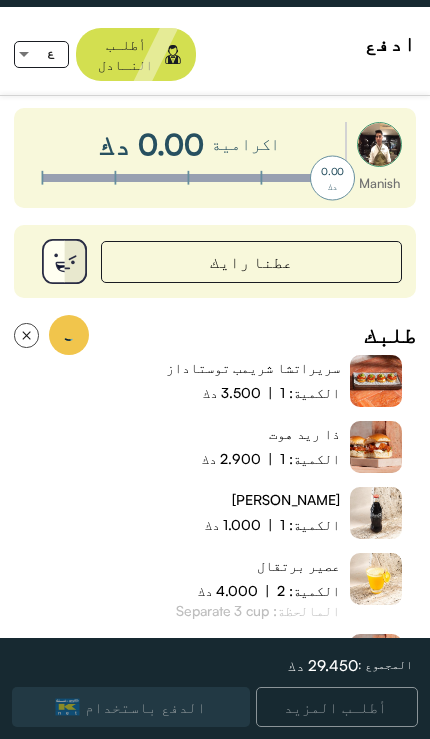 click on "سريراتشا شريمب توستاداز
الكمية: 1  |  3.500 دك" at bounding box center (215, 381) 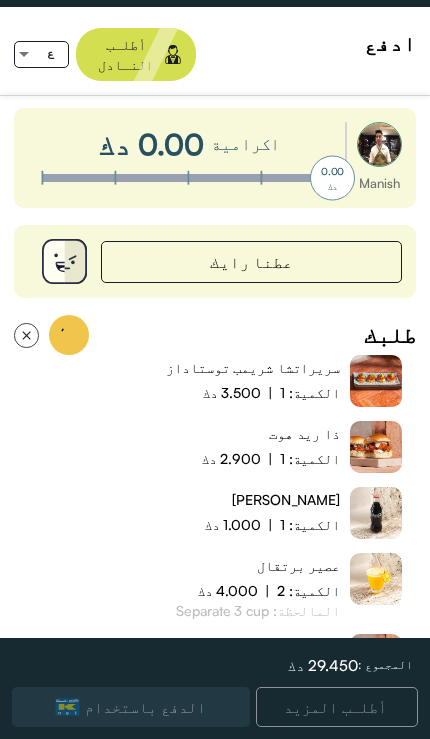 click at bounding box center [376, 381] 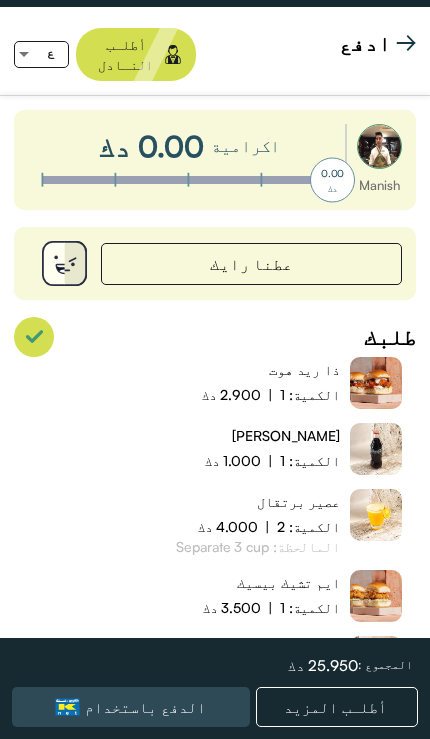 scroll, scrollTop: 0, scrollLeft: 1, axis: horizontal 